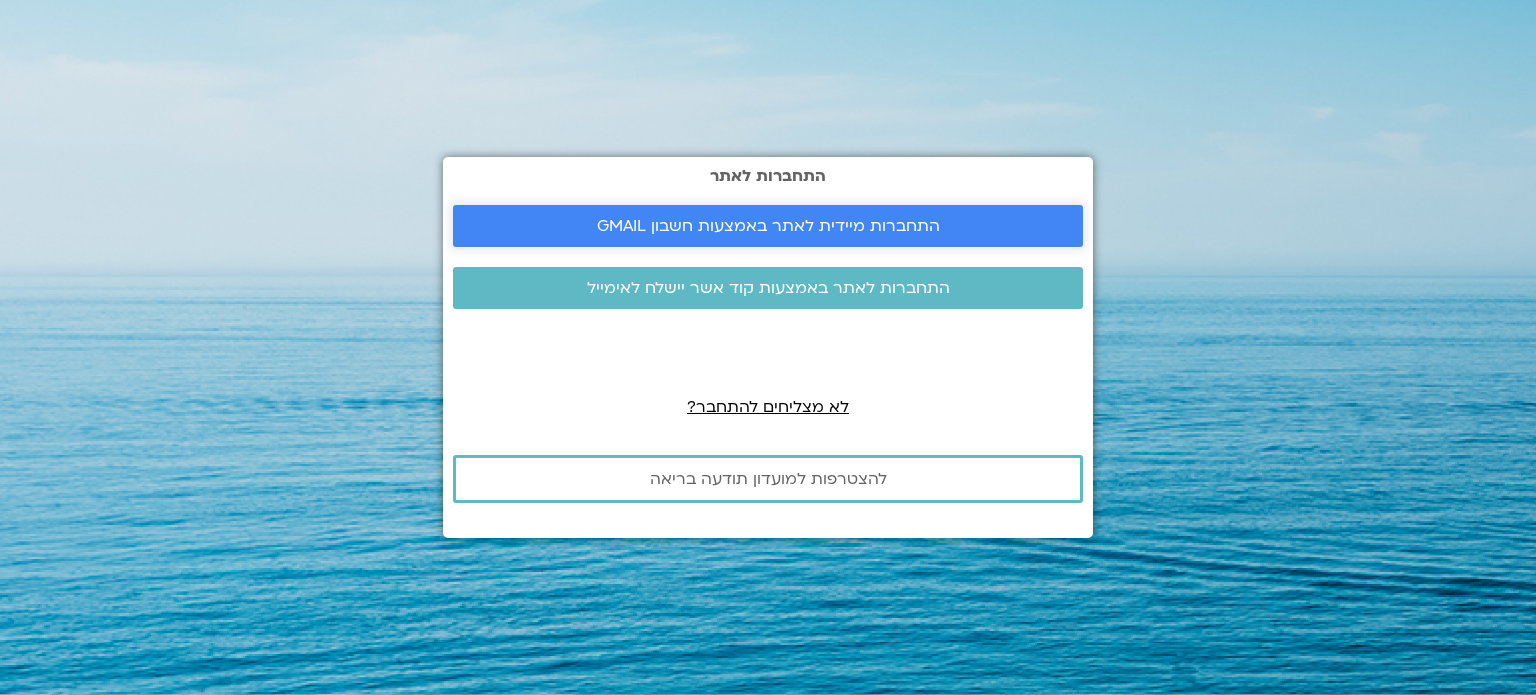 scroll, scrollTop: 0, scrollLeft: 0, axis: both 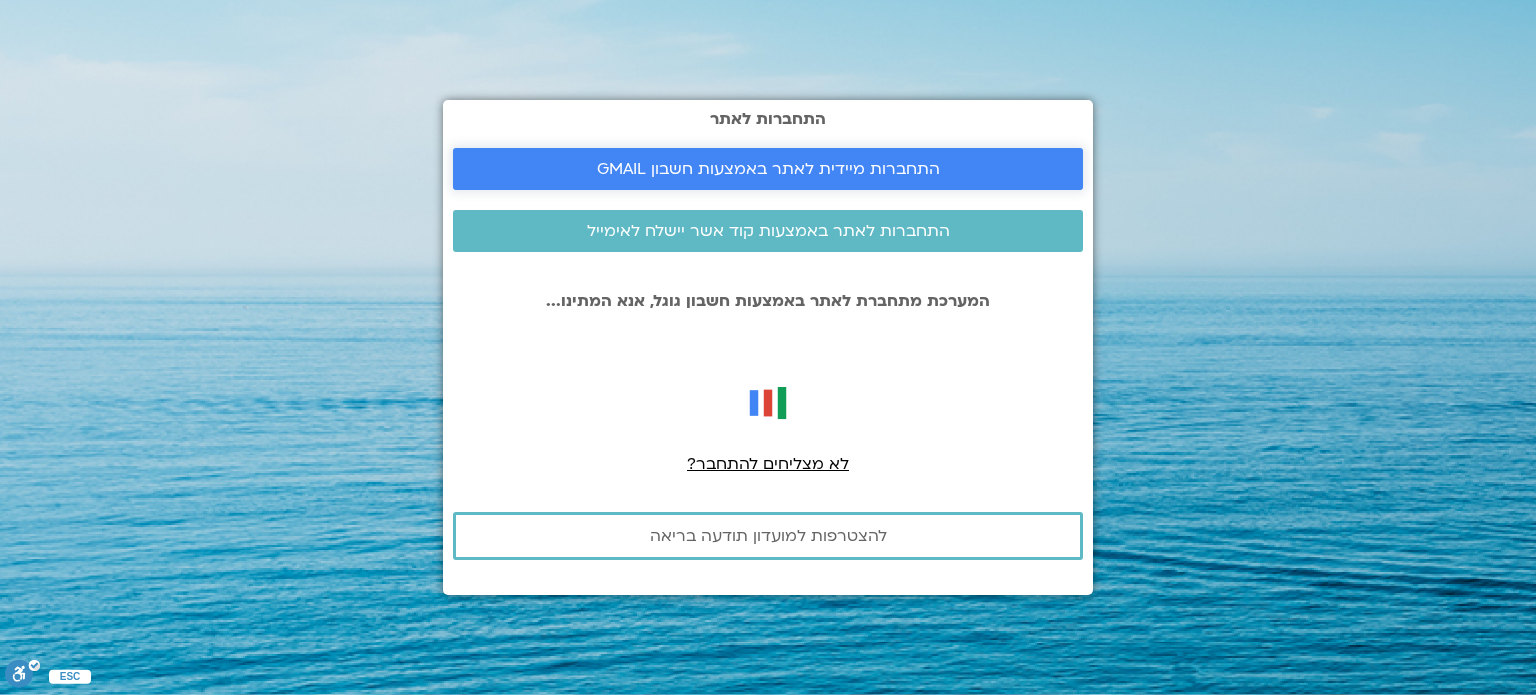 click on "התחברות מיידית לאתר באמצעות חשבון GMAIL" at bounding box center (768, 169) 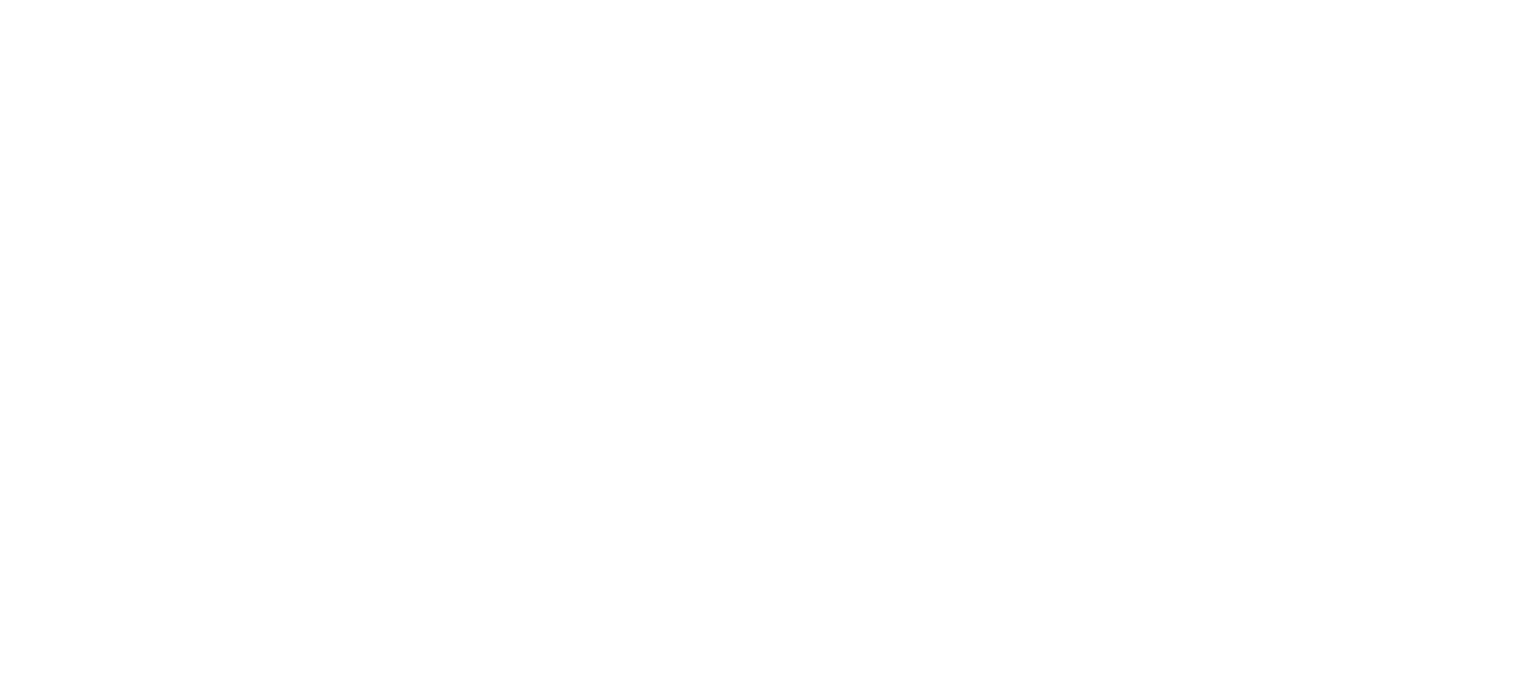 scroll, scrollTop: 0, scrollLeft: 0, axis: both 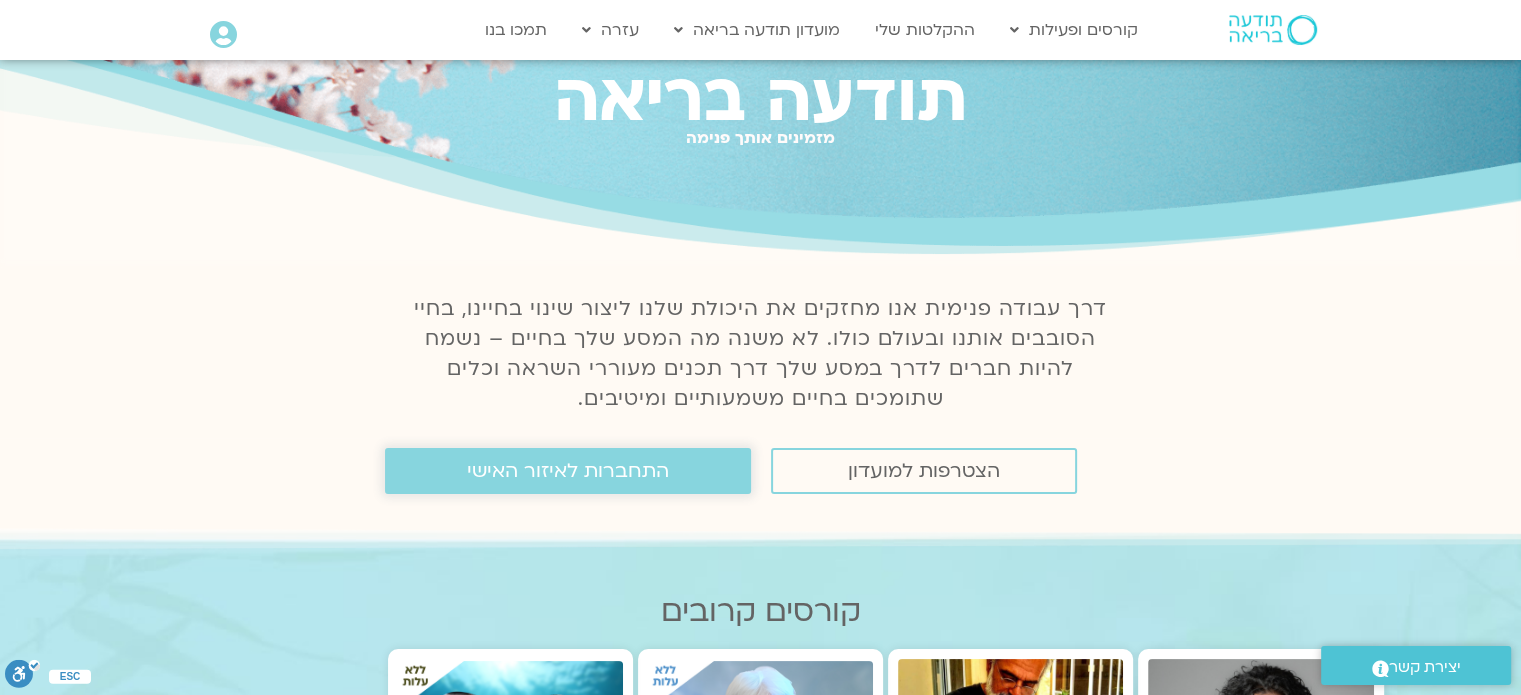click on "התחברות לאיזור האישי" at bounding box center [568, 471] 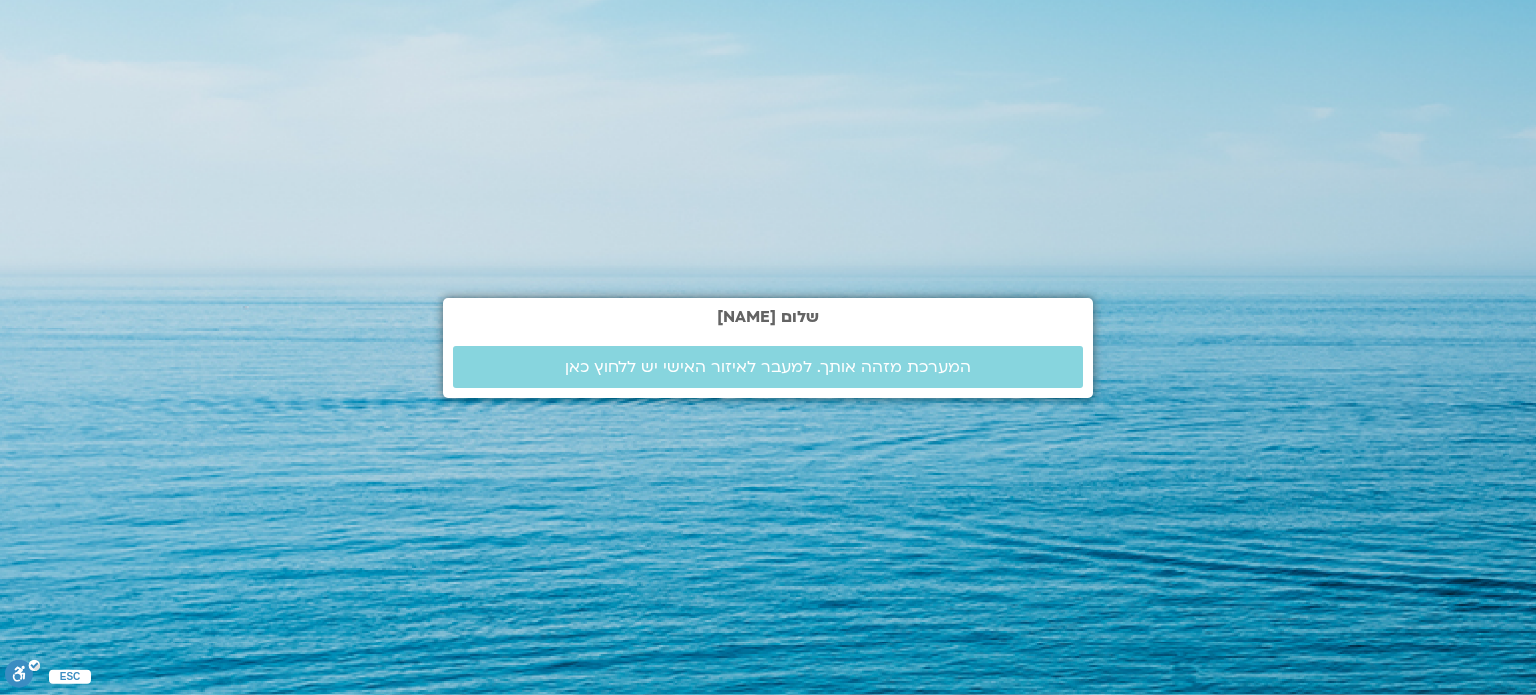 scroll, scrollTop: 0, scrollLeft: 0, axis: both 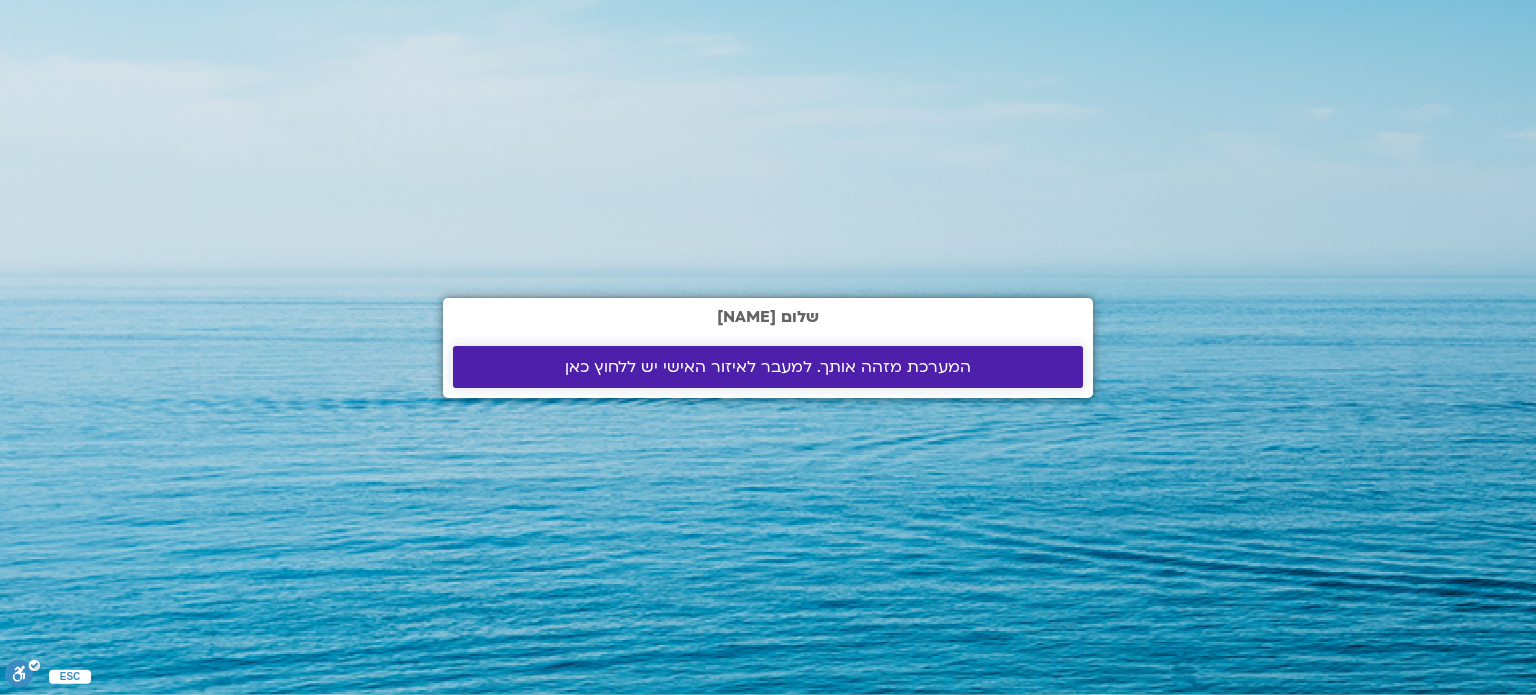 click on "המערכת מזהה אותך. למעבר לאיזור האישי יש ללחוץ כאן" at bounding box center [768, 367] 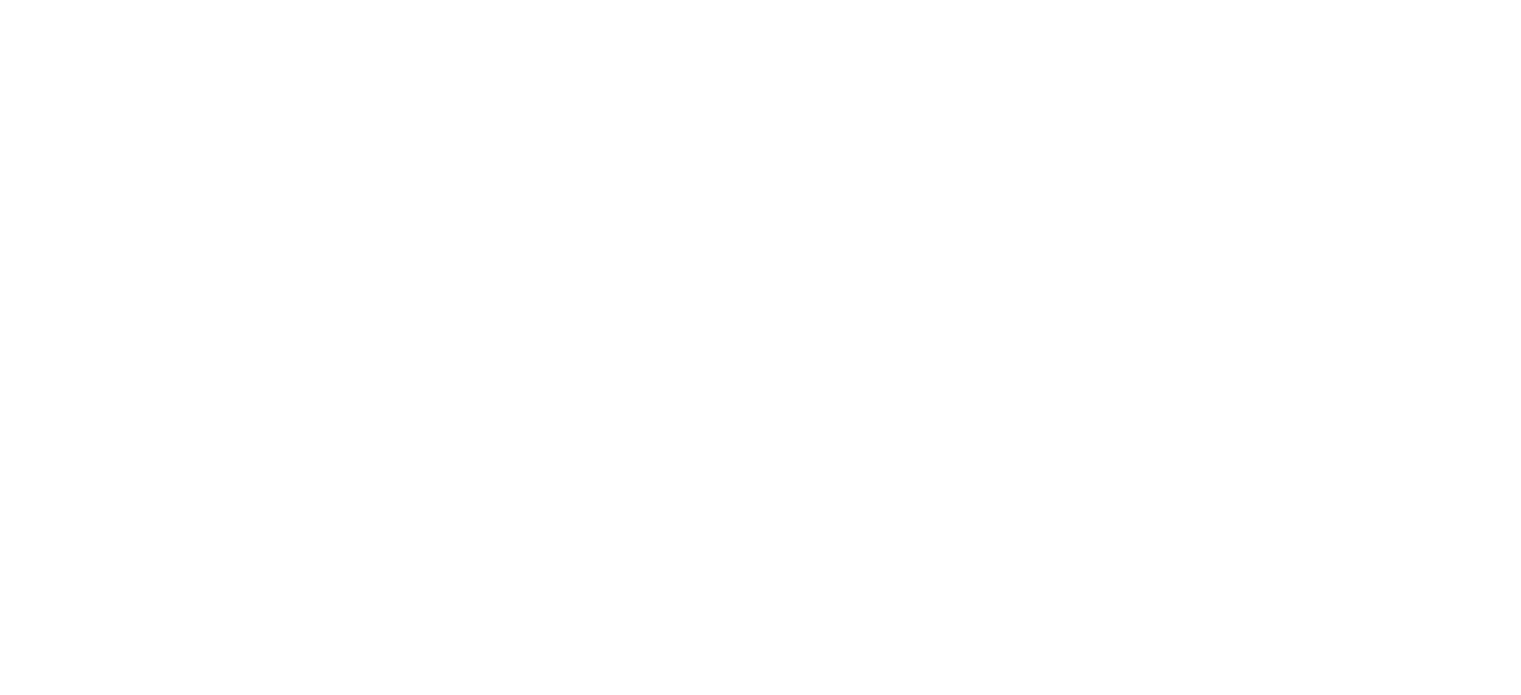 scroll, scrollTop: 0, scrollLeft: 0, axis: both 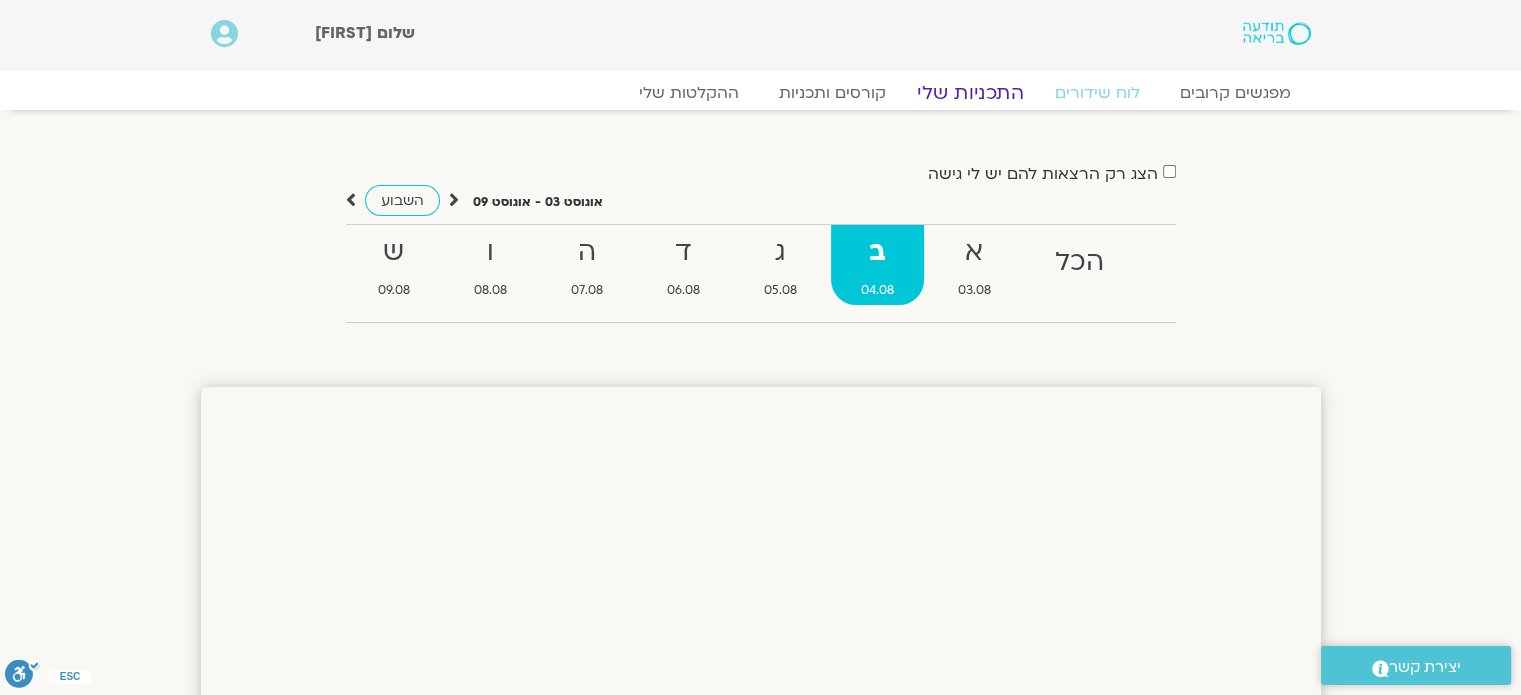 click on "התכניות שלי" 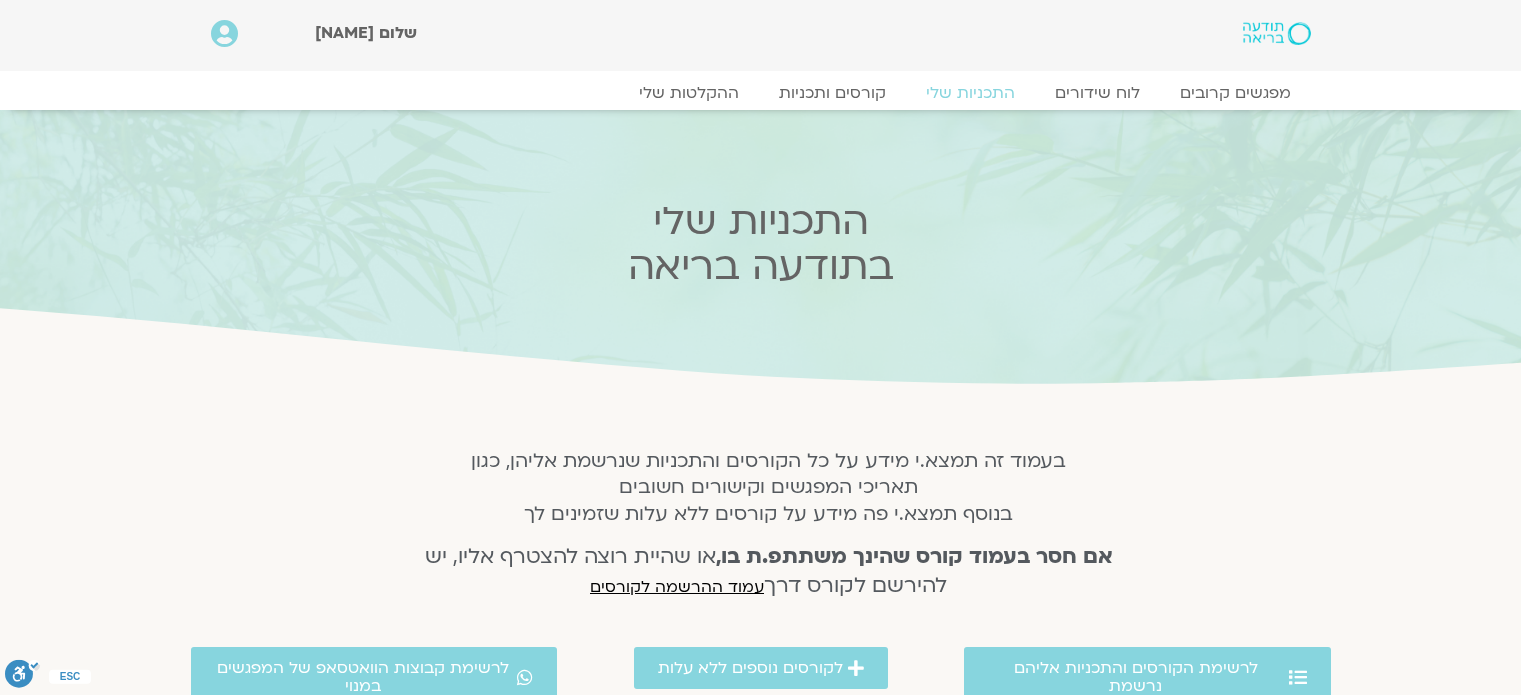 scroll, scrollTop: 0, scrollLeft: 0, axis: both 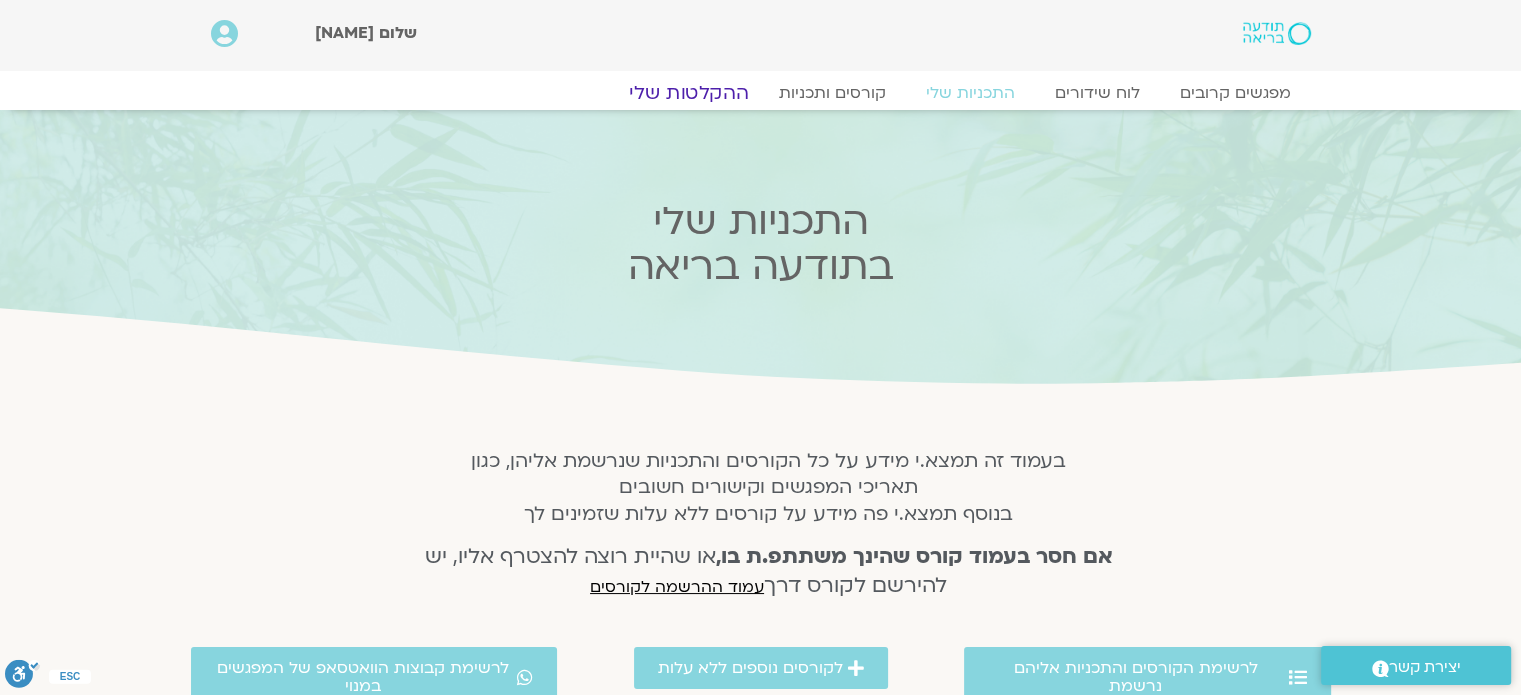 click on "ההקלטות שלי" 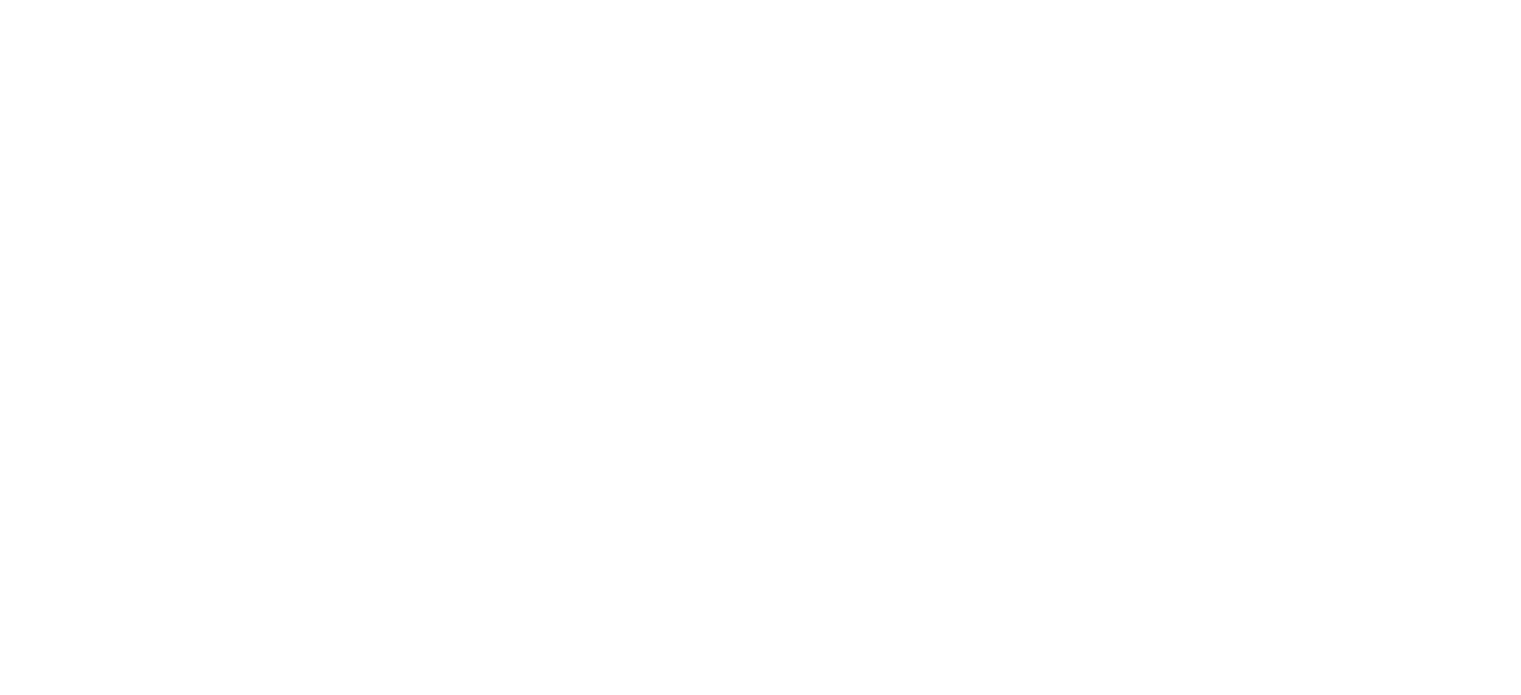 scroll, scrollTop: 0, scrollLeft: 0, axis: both 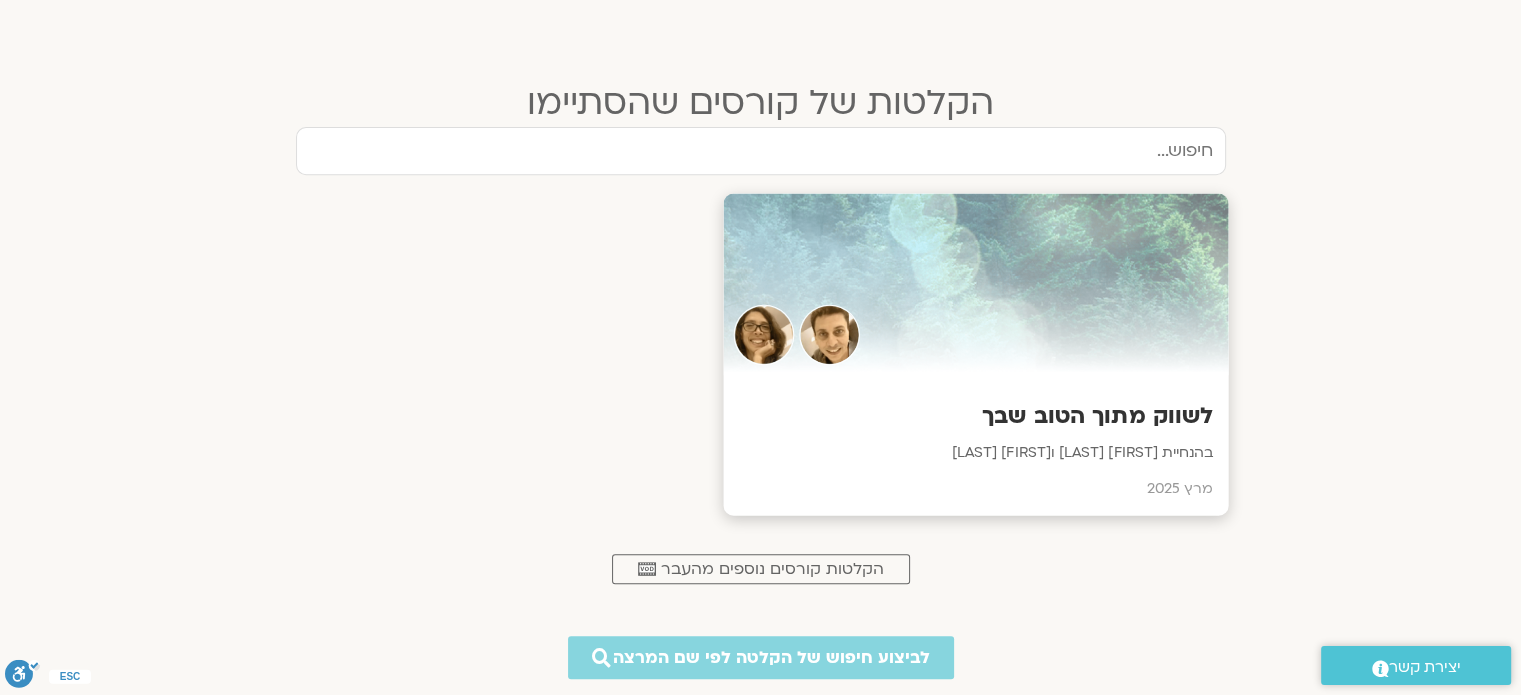 click on "לשווק מתוך הטוב שבך בהנחיית [FIRST] [LAST] ו[FIRST] [LAST] [MONTH] [YEAR]" at bounding box center [975, 446] 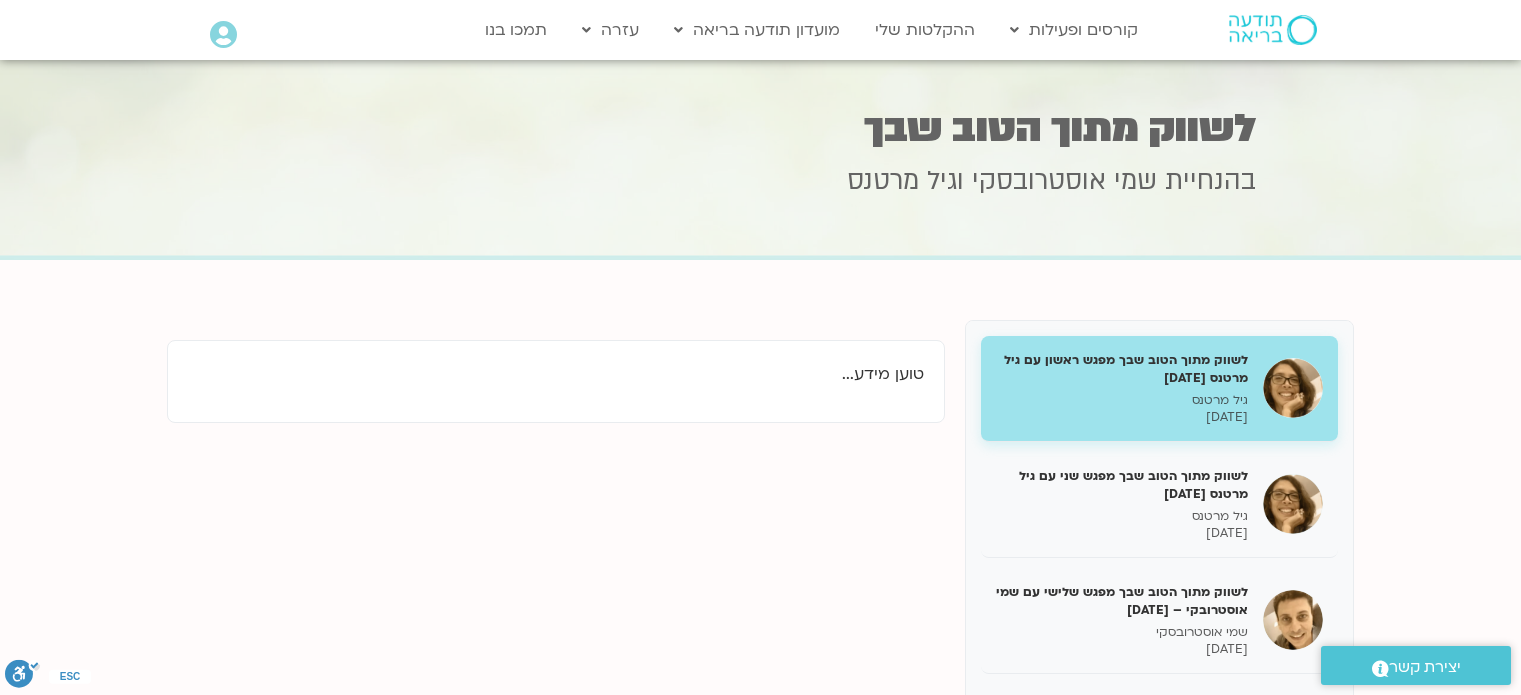 scroll, scrollTop: 0, scrollLeft: 0, axis: both 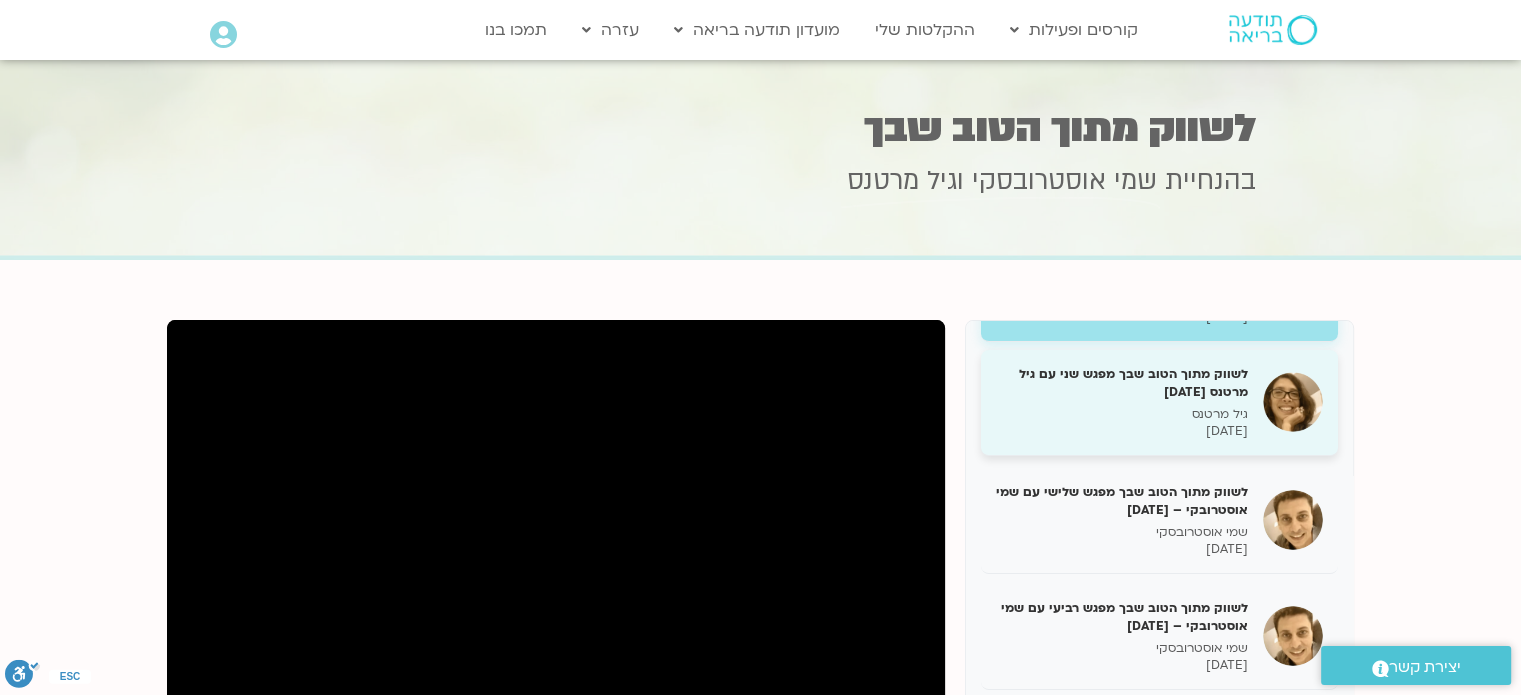drag, startPoint x: 964, startPoint y: 475, endPoint x: 1030, endPoint y: 369, distance: 124.86793 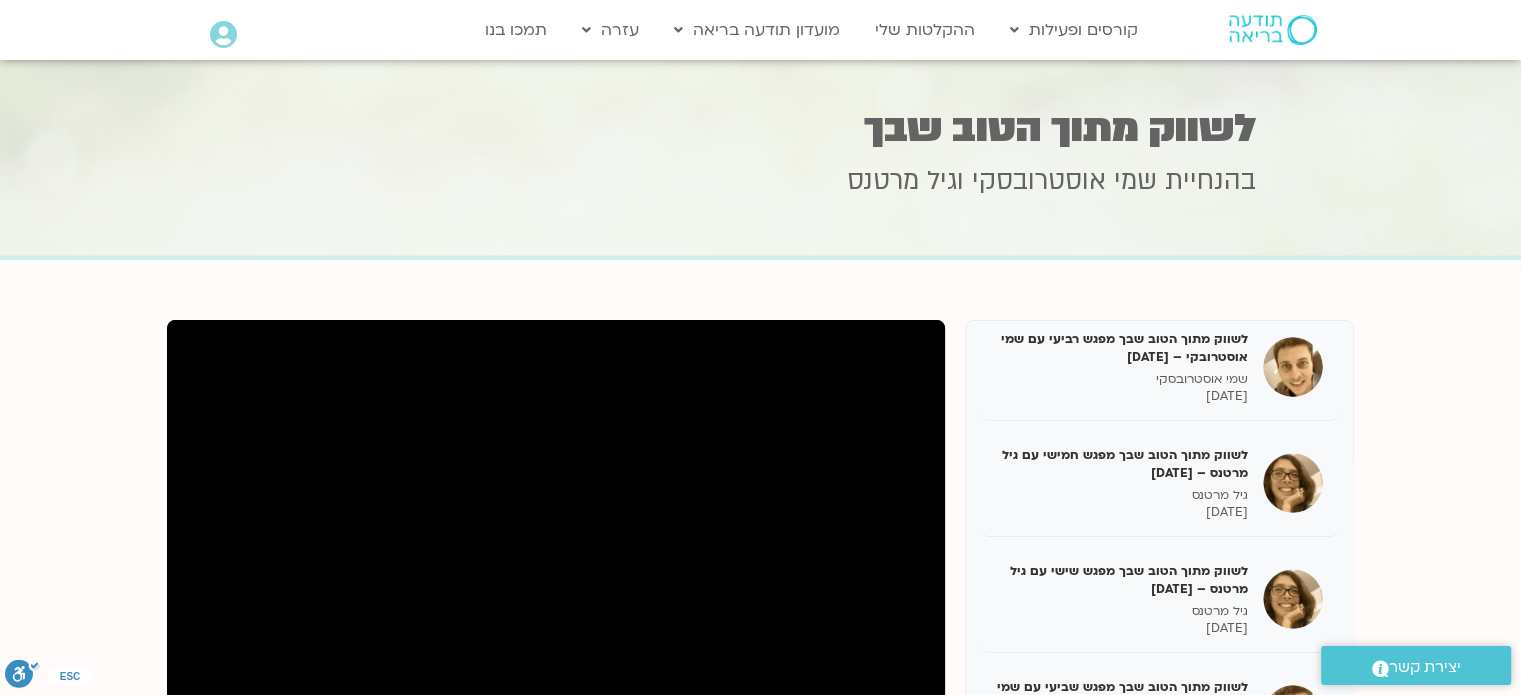 scroll, scrollTop: 373, scrollLeft: 0, axis: vertical 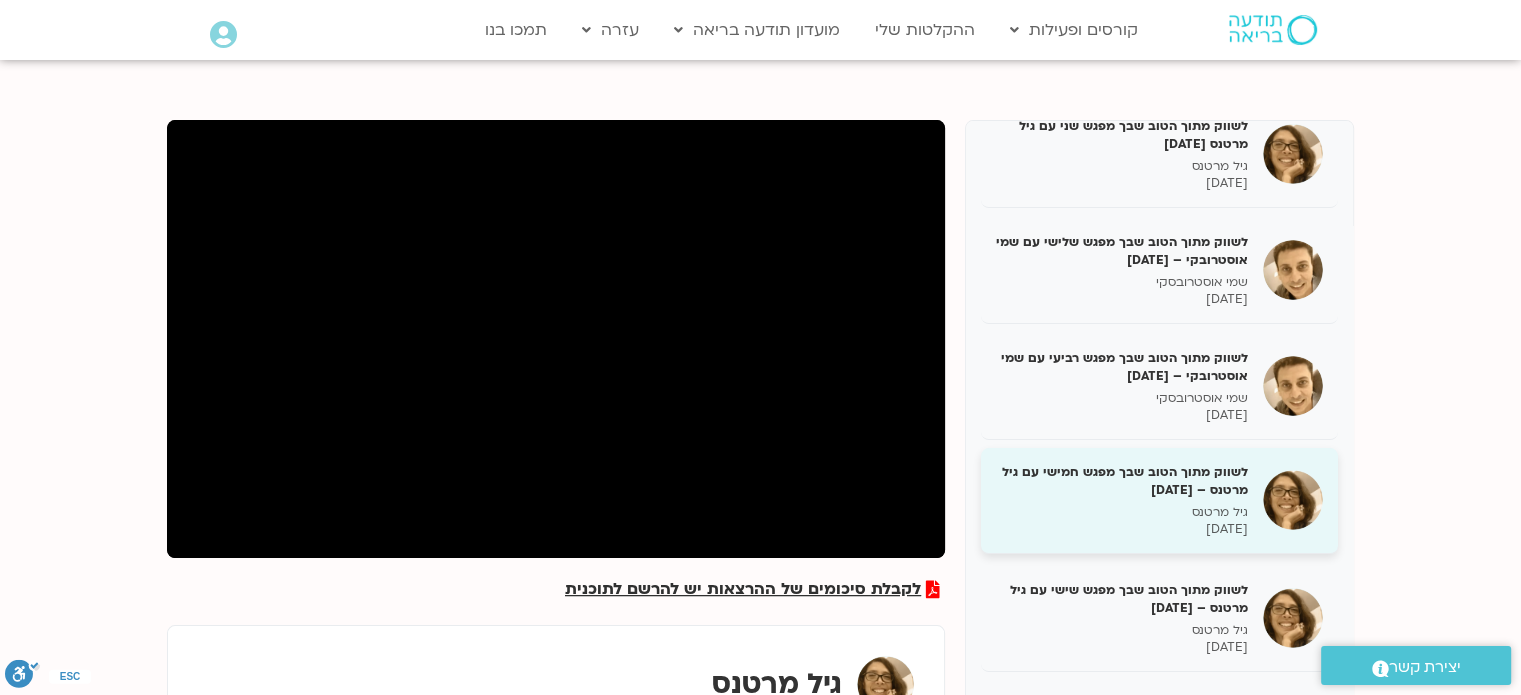 click on "לשווק מתוך הטוב שבך מפגש חמישי עם גיל מרטנס – [DATE]" at bounding box center [1122, 481] 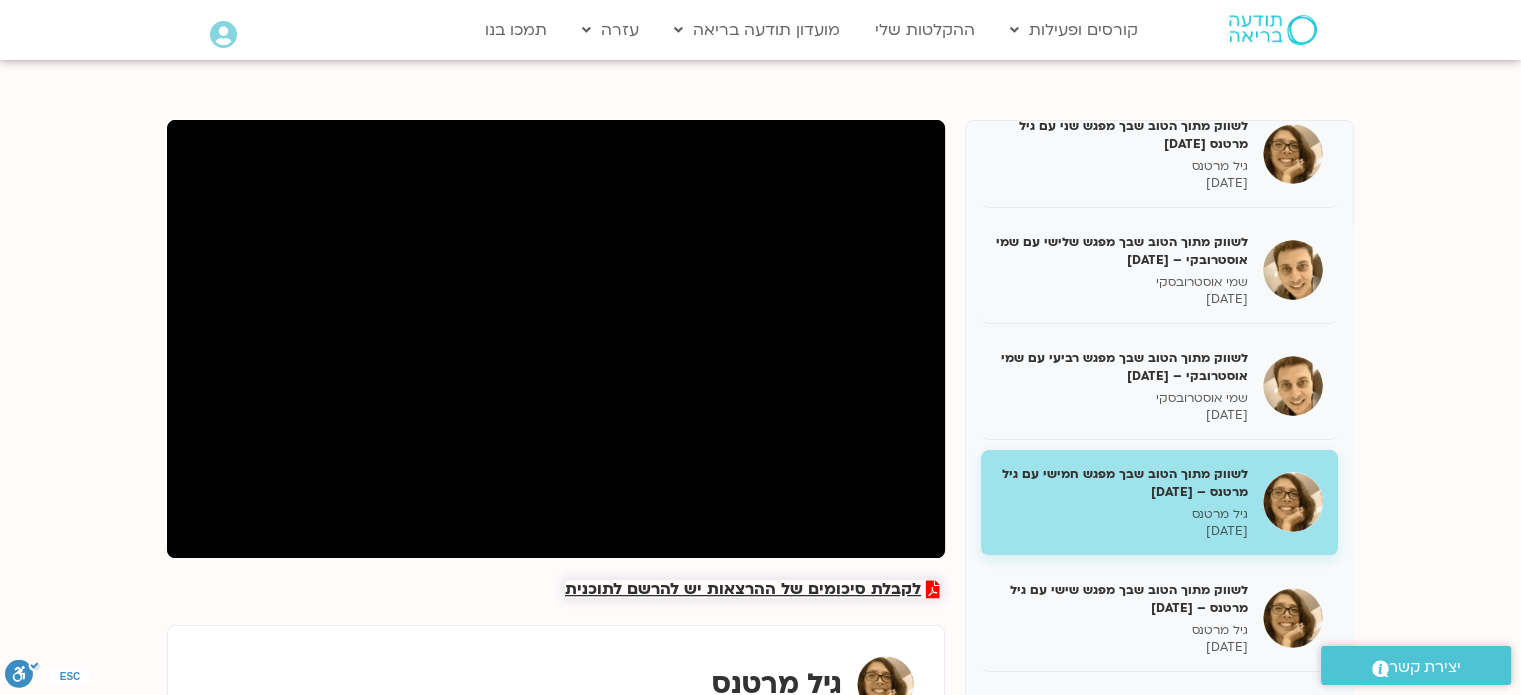 click on "לקבלת סיכומים של ההרצאות יש להרשם לתוכנית" at bounding box center (743, 589) 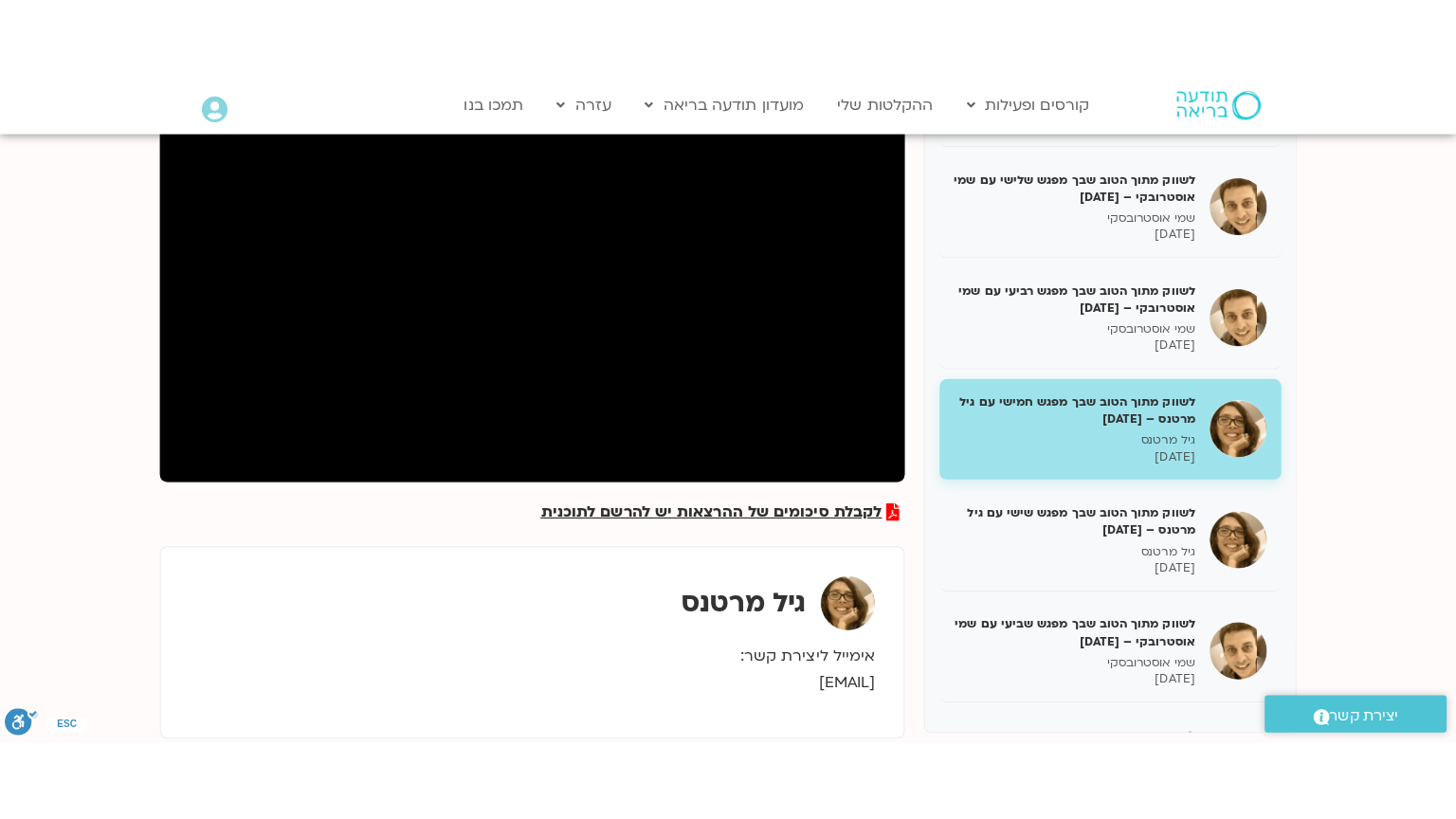 scroll, scrollTop: 284, scrollLeft: 0, axis: vertical 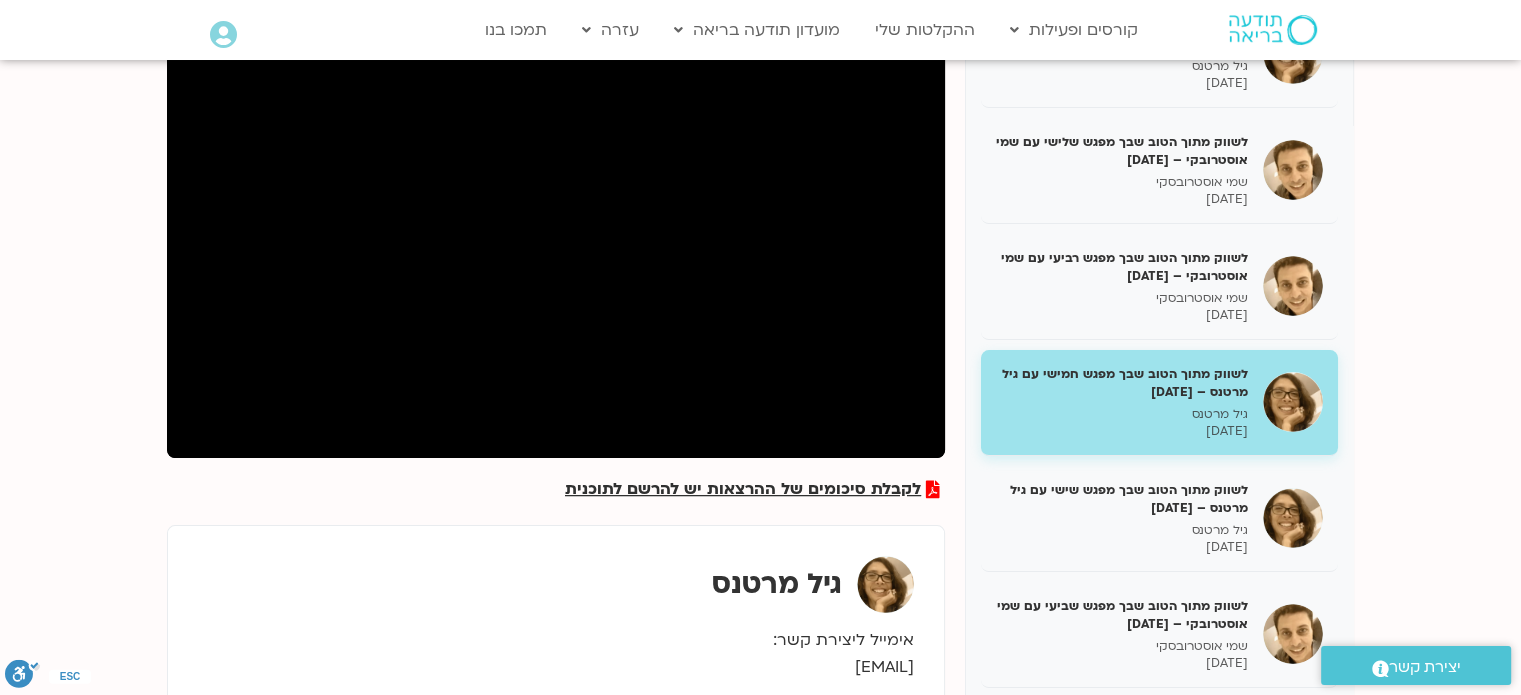 click on "גיל מרטנס
אימייל ליצירת קשר:
[EMAIL]" at bounding box center (556, 626) 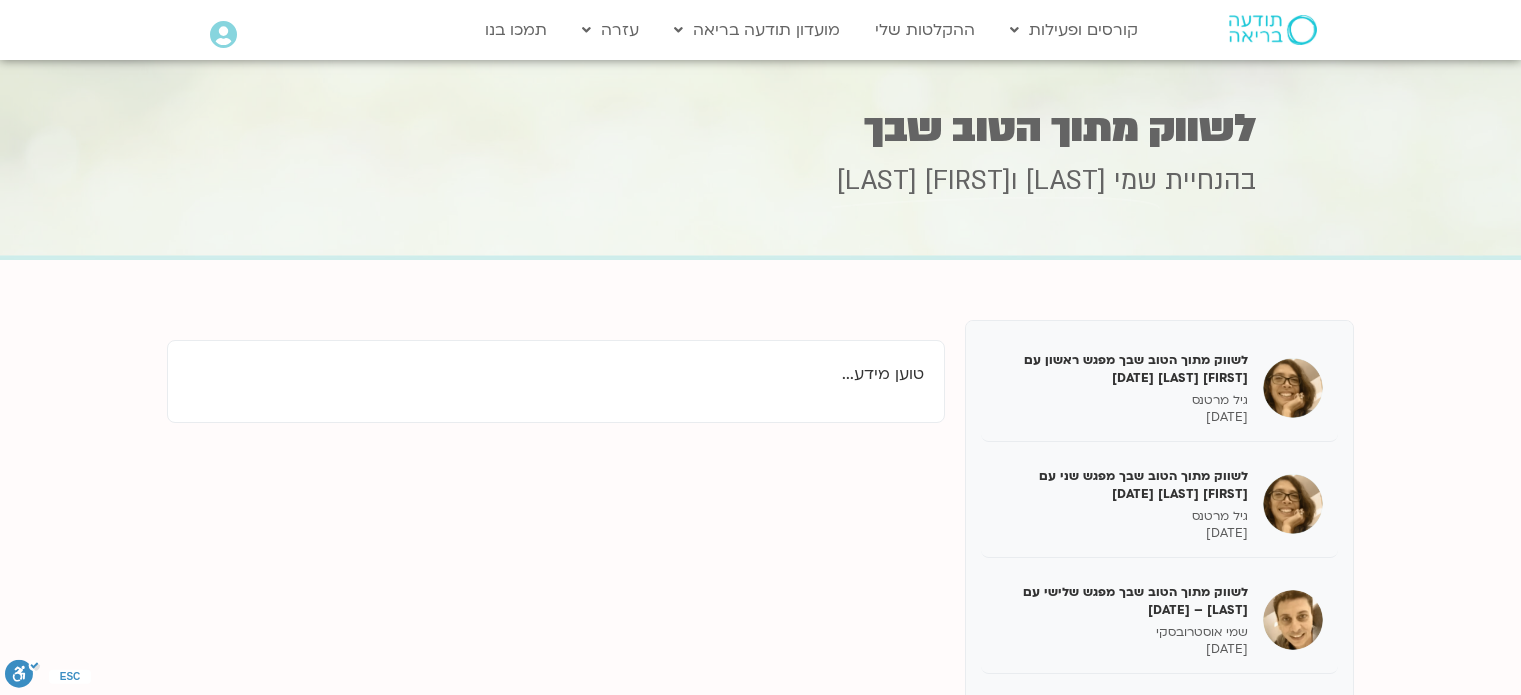 scroll, scrollTop: 0, scrollLeft: 0, axis: both 